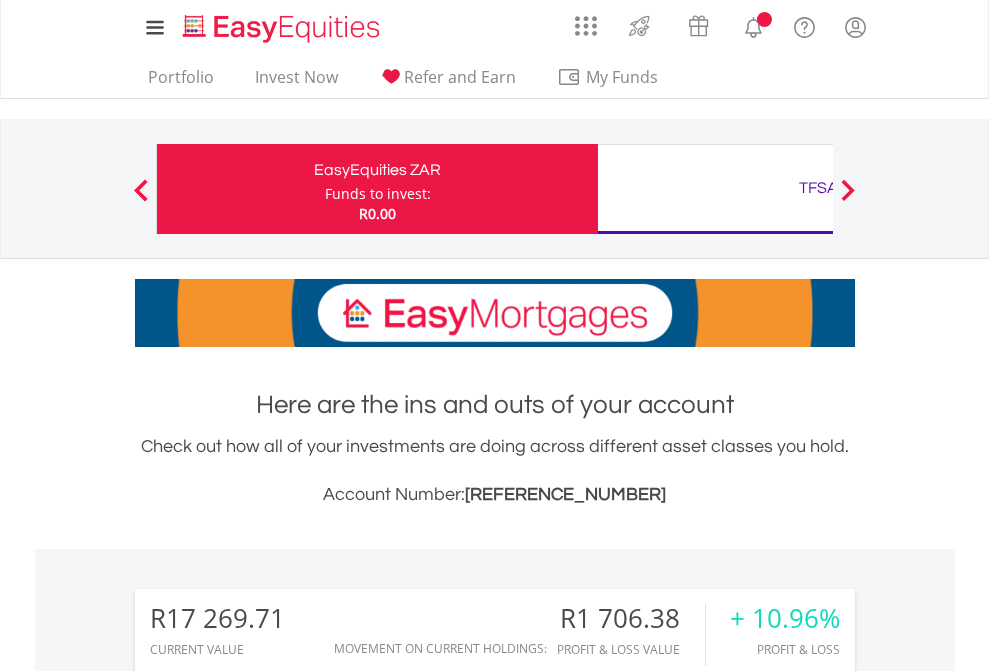 scroll, scrollTop: 0, scrollLeft: 0, axis: both 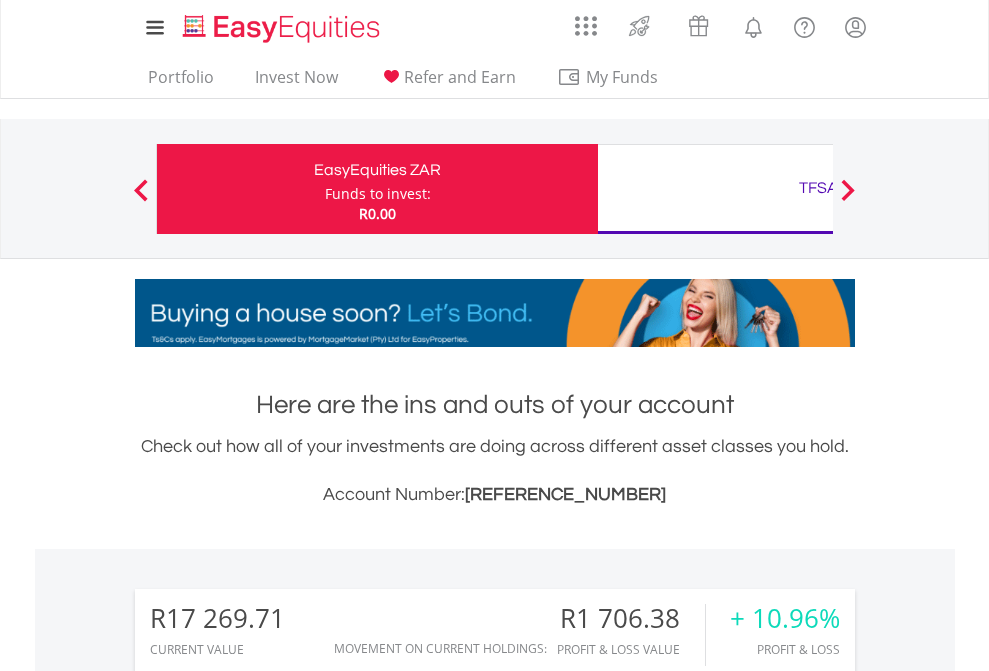 click on "Funds to invest:" at bounding box center (378, 194) 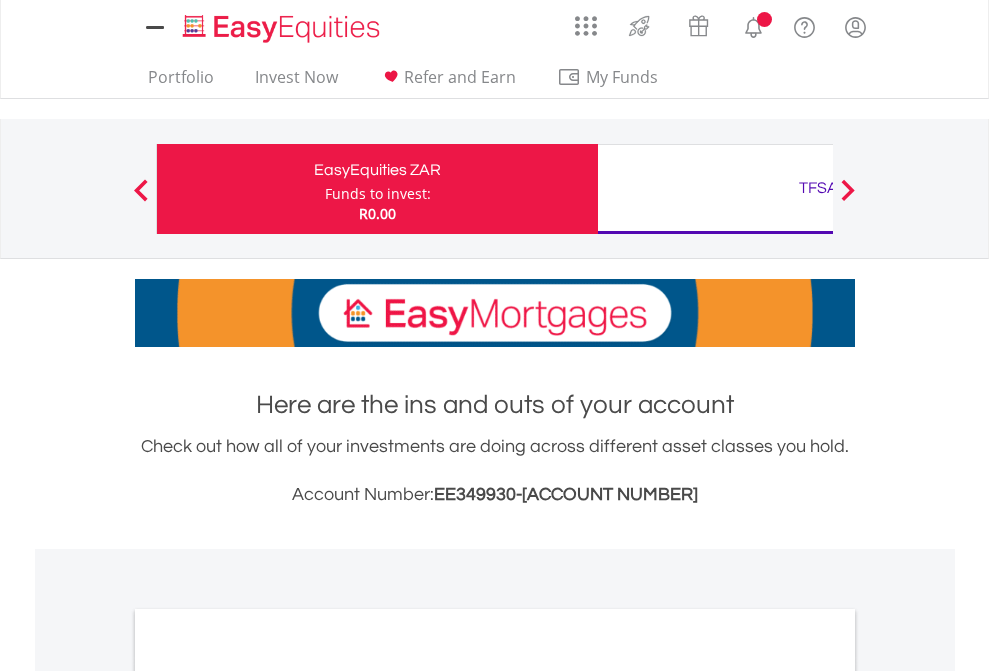 scroll, scrollTop: 0, scrollLeft: 0, axis: both 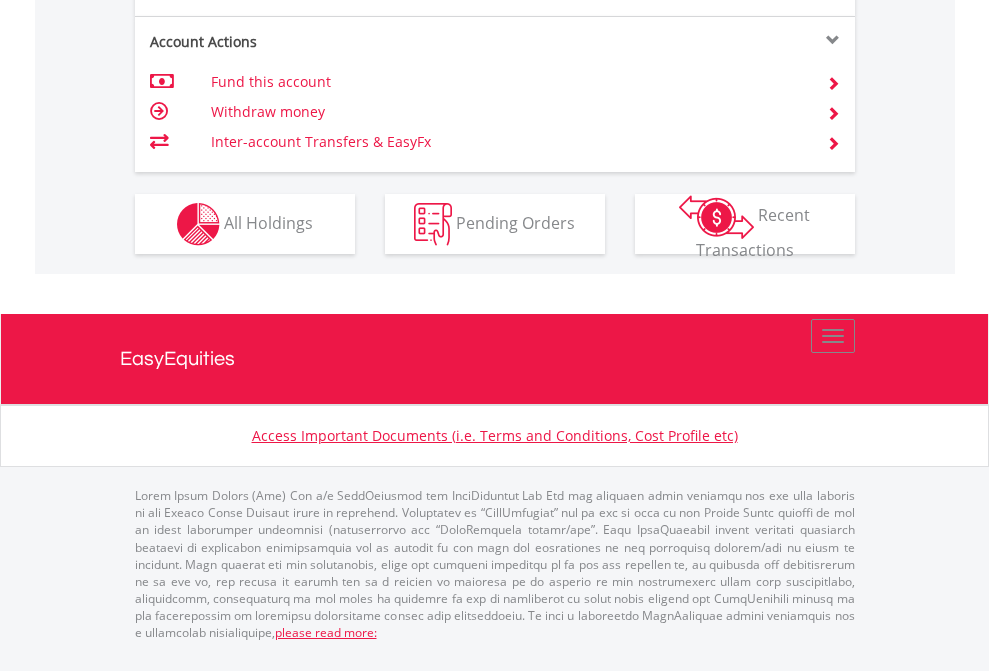 click on "Investment types" at bounding box center (706, -337) 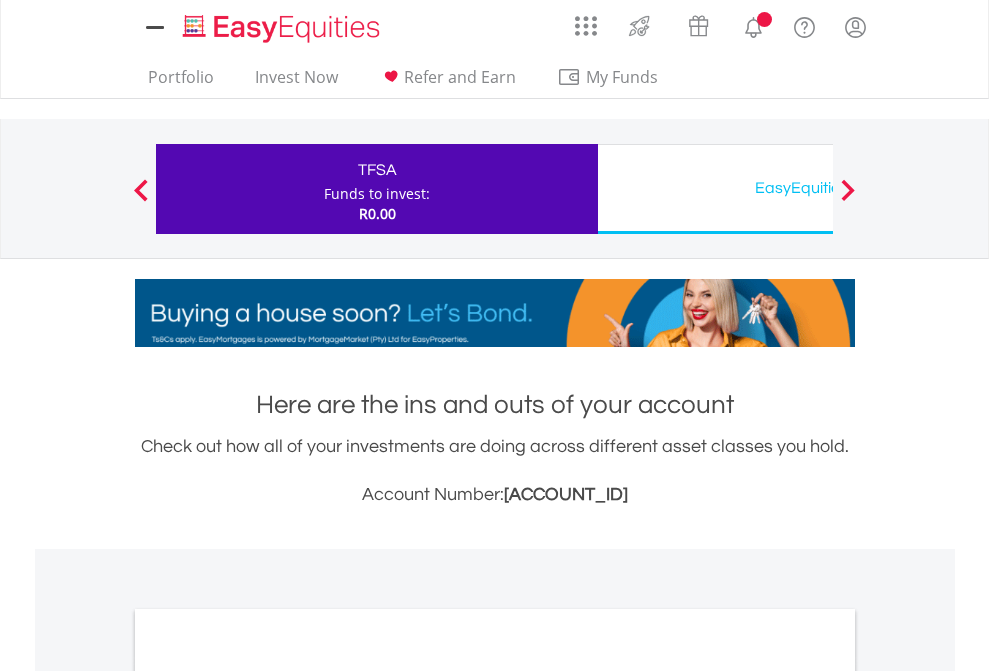 scroll, scrollTop: 0, scrollLeft: 0, axis: both 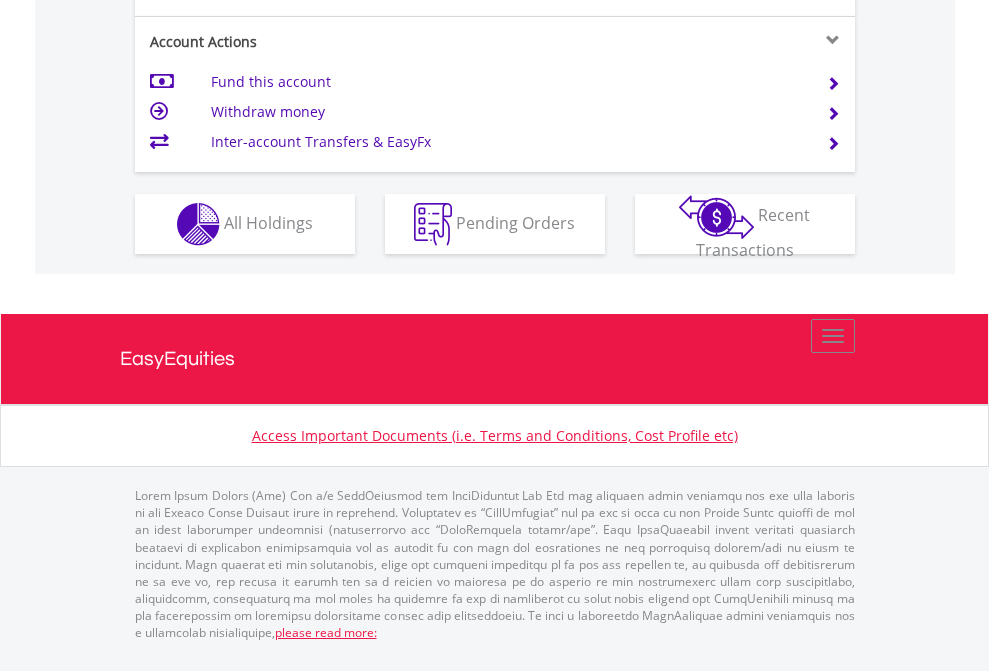 click on "Investment types" at bounding box center (706, -337) 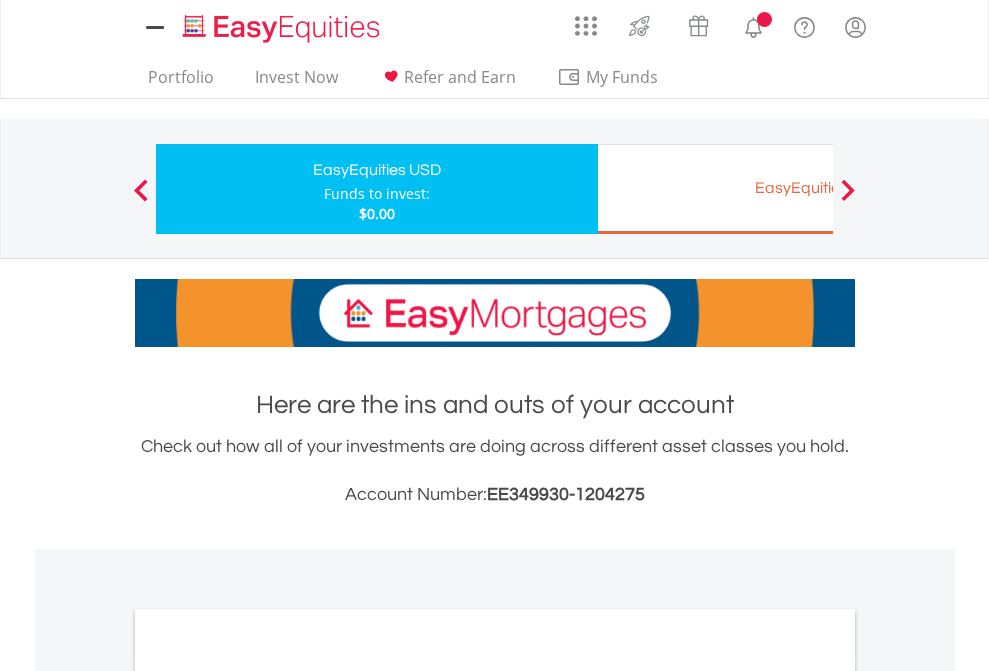 scroll, scrollTop: 0, scrollLeft: 0, axis: both 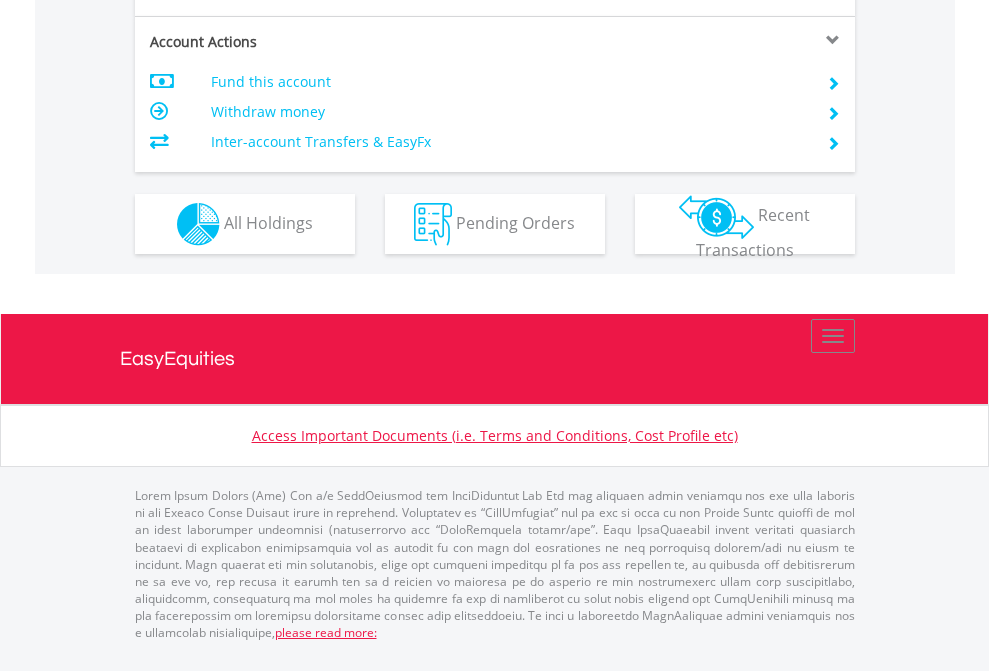 click on "Investment types" at bounding box center (706, -337) 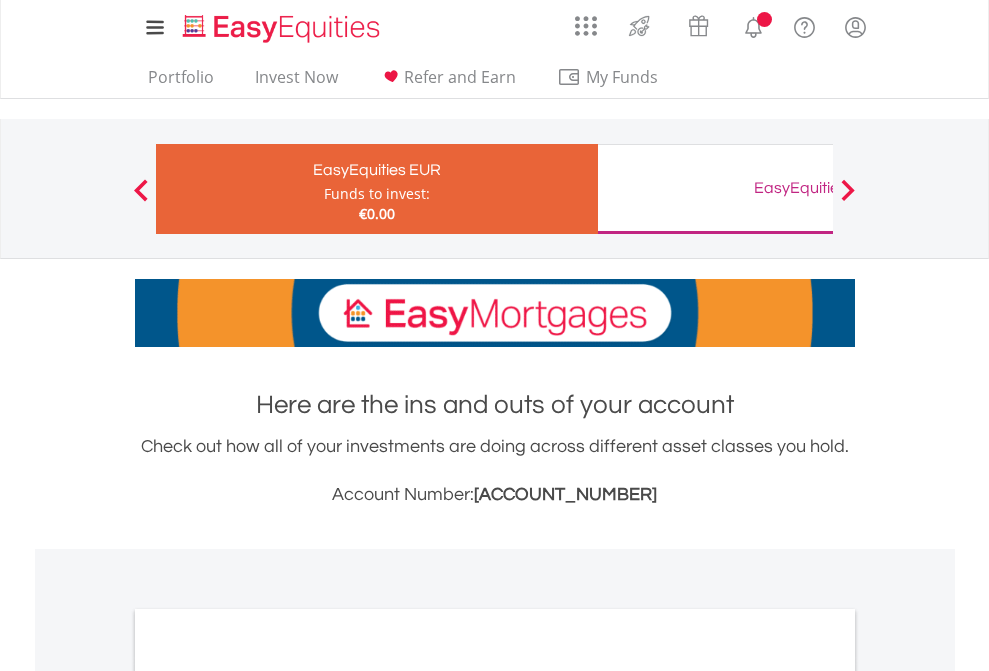 scroll, scrollTop: 0, scrollLeft: 0, axis: both 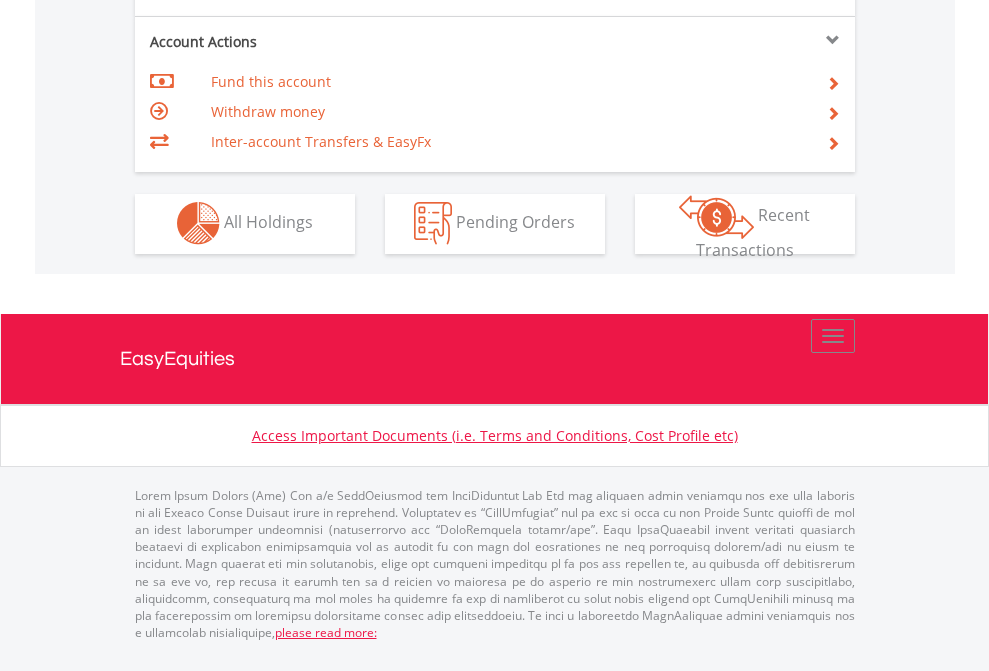 click on "Investment types" at bounding box center [706, -353] 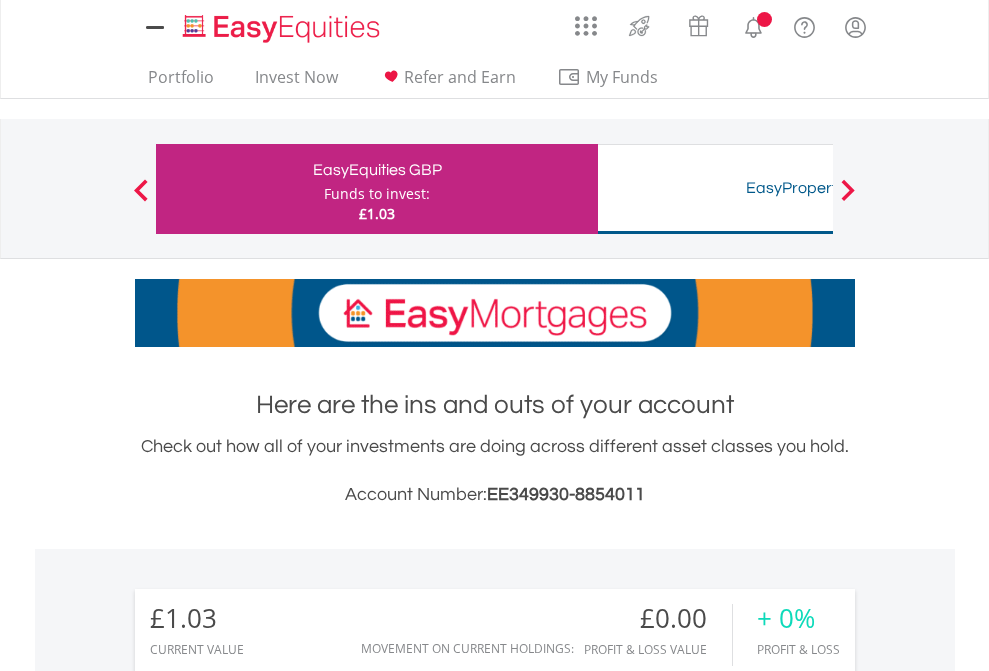 scroll, scrollTop: 0, scrollLeft: 0, axis: both 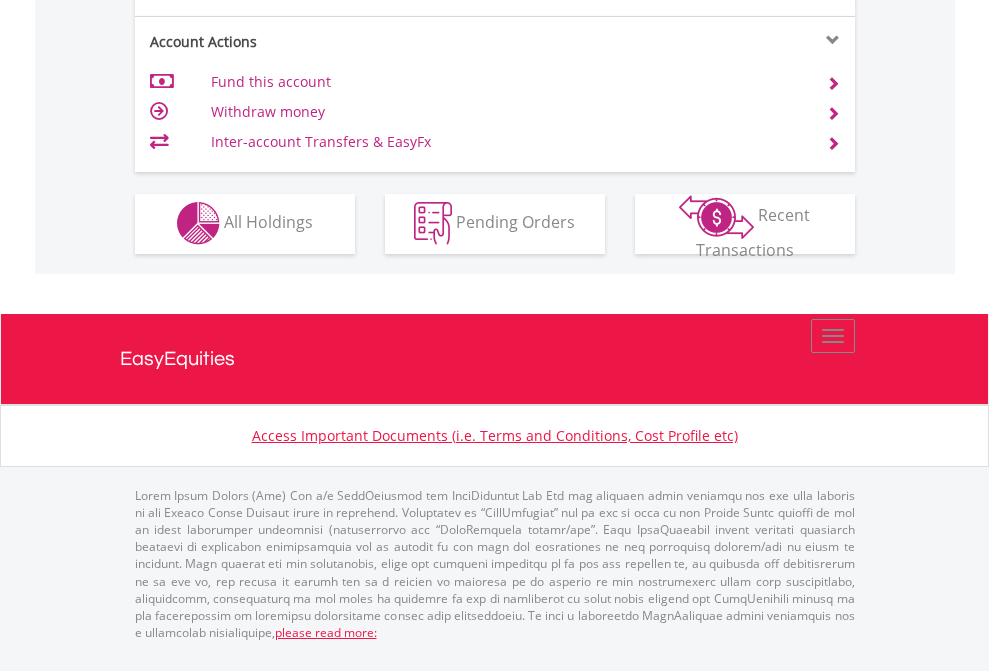 click on "Investment types" at bounding box center [706, -353] 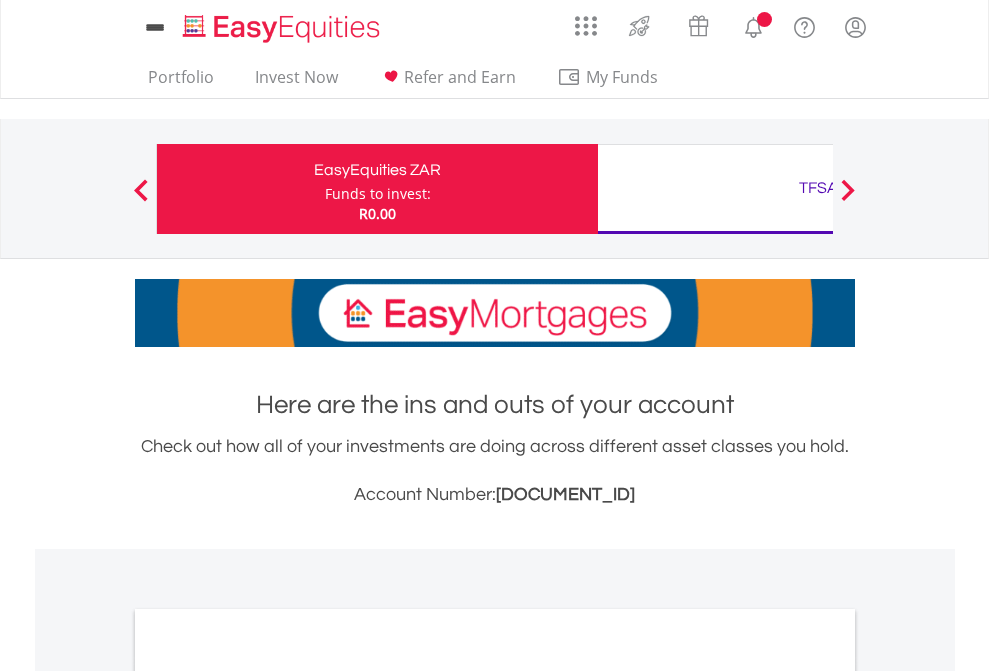 scroll, scrollTop: 1202, scrollLeft: 0, axis: vertical 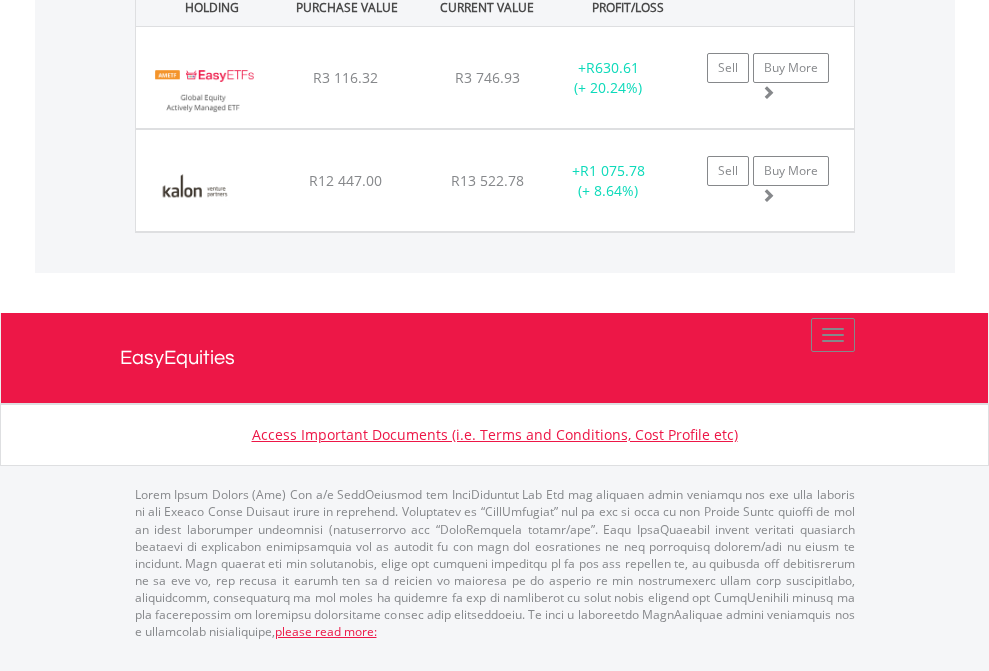 click on "TFSA" at bounding box center (818, -1482) 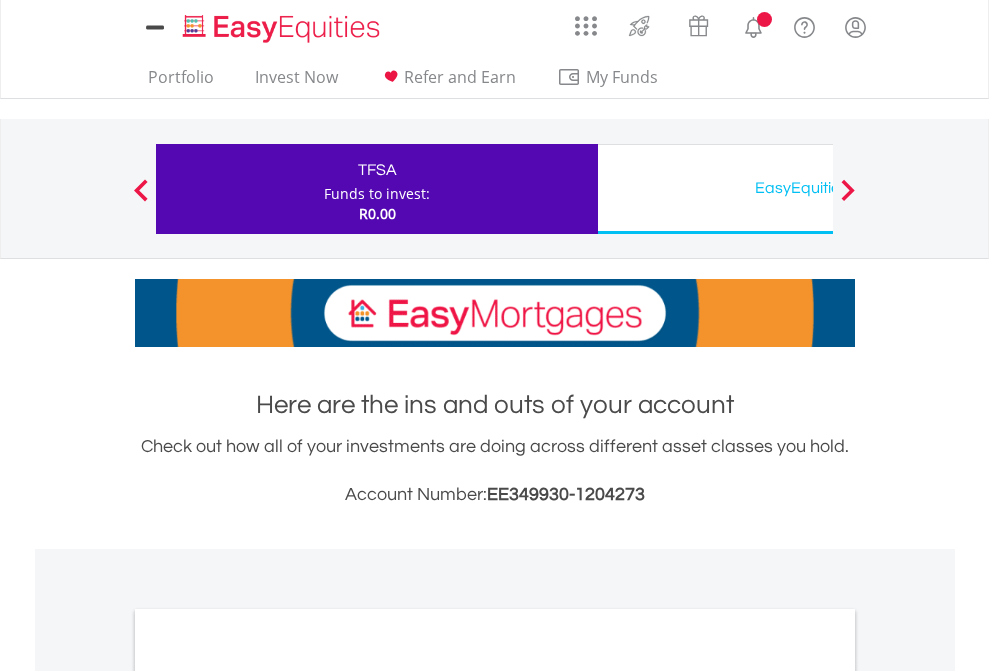 scroll, scrollTop: 1202, scrollLeft: 0, axis: vertical 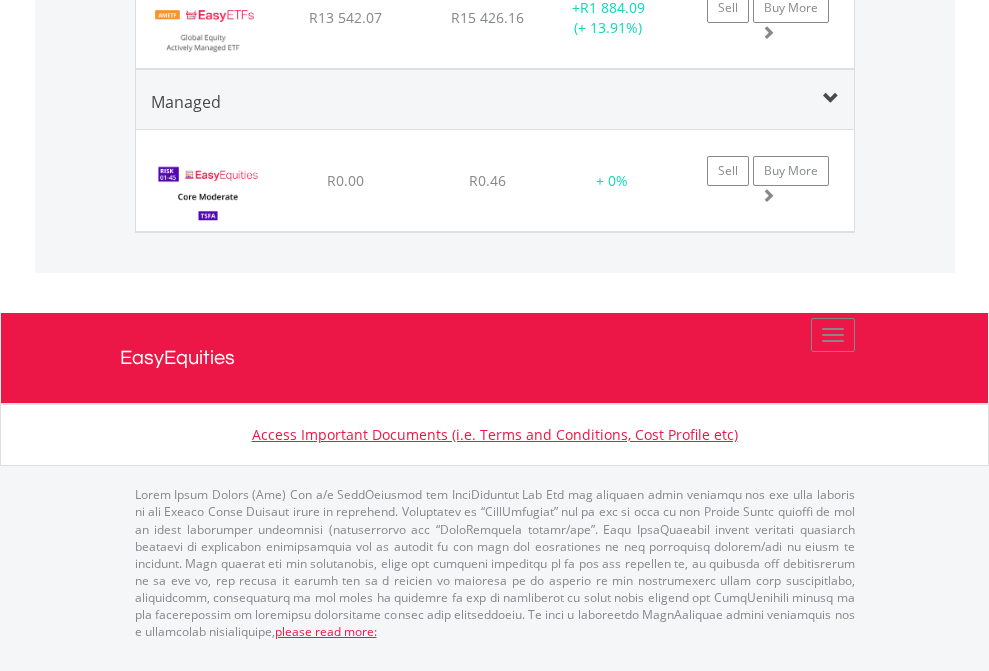 click on "EasyEquities USD" at bounding box center (818, -1542) 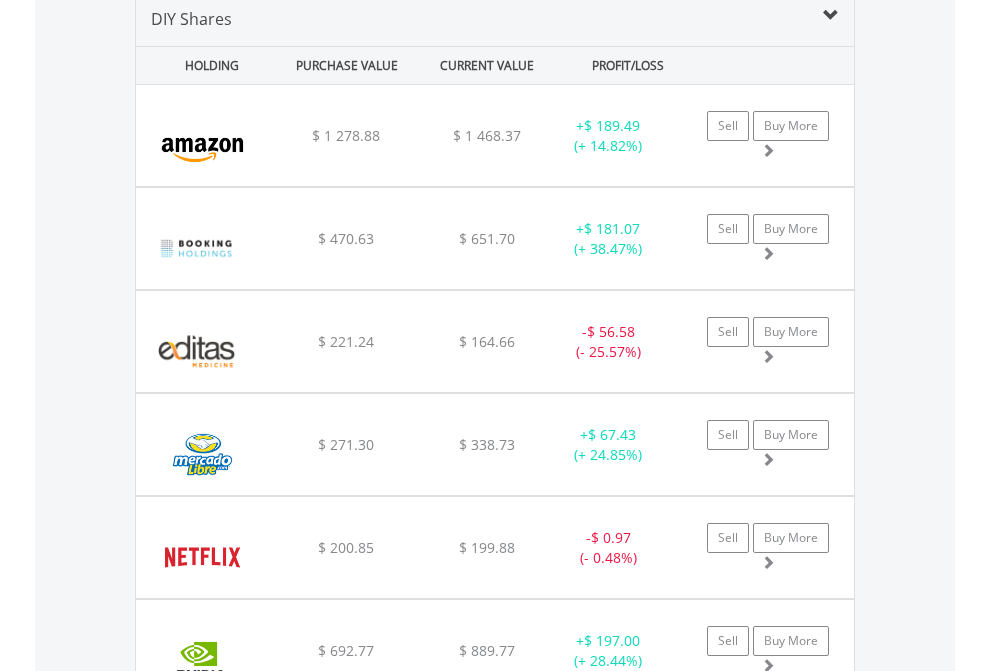 scroll, scrollTop: 1933, scrollLeft: 0, axis: vertical 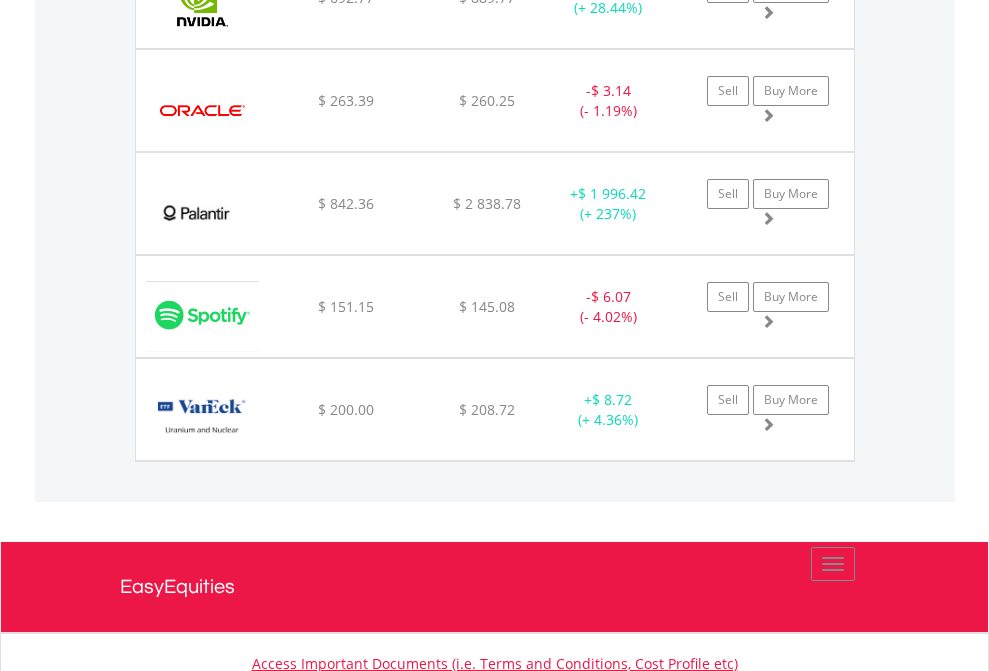 click on "EasyEquities EUR" at bounding box center [818, -2077] 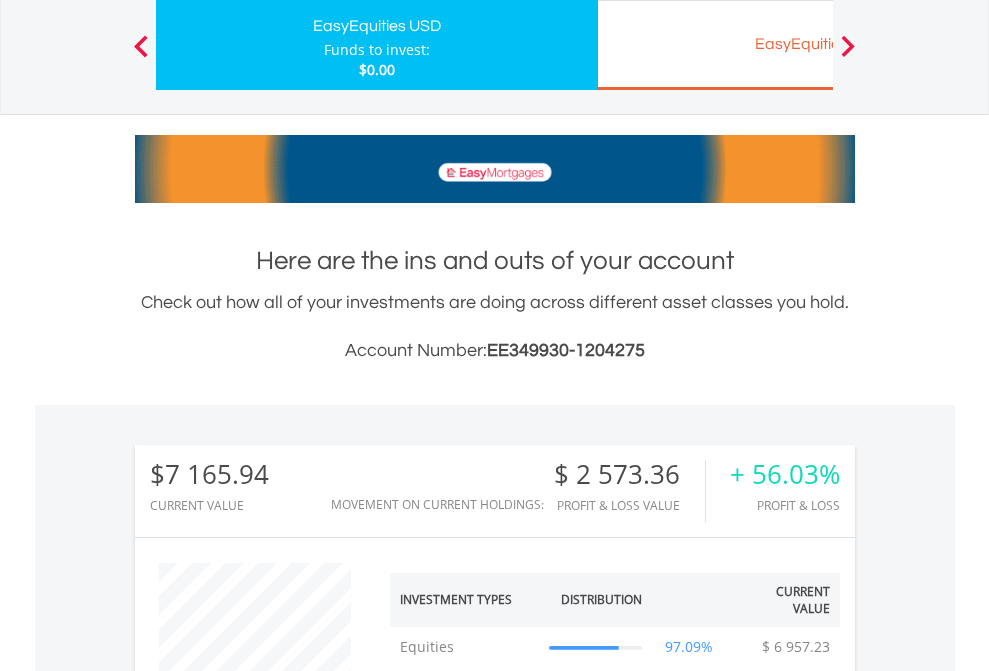 scroll, scrollTop: 999808, scrollLeft: 999687, axis: both 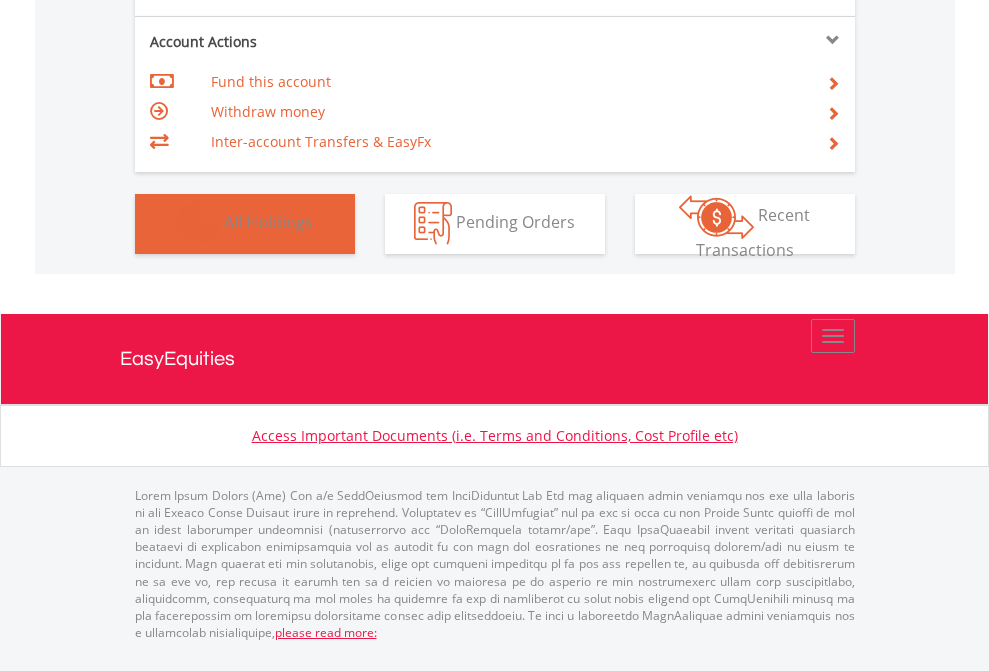 click on "All Holdings" at bounding box center (268, 222) 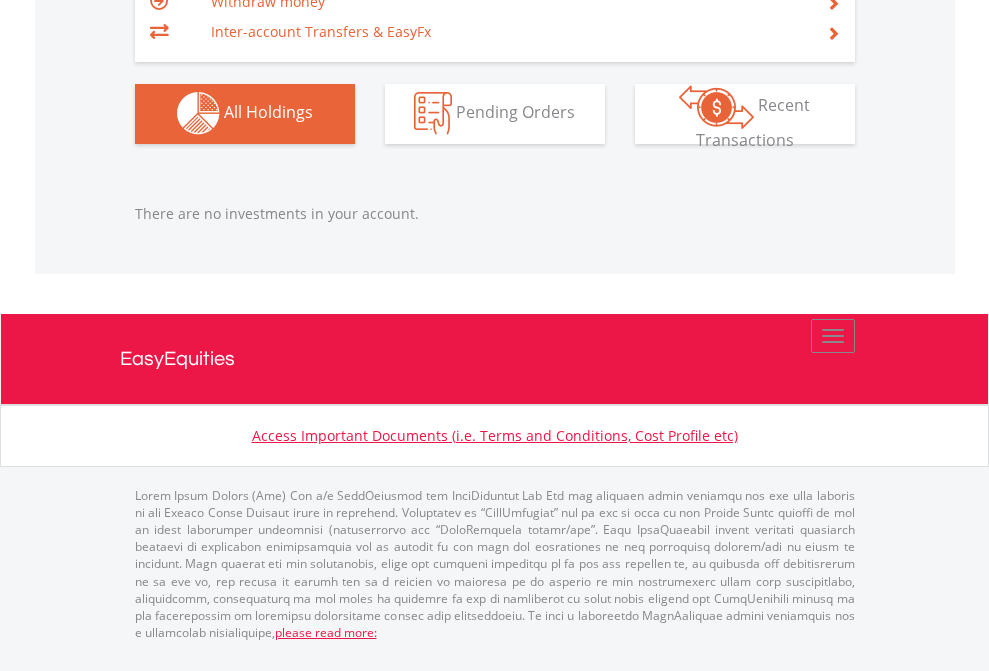 scroll, scrollTop: 1980, scrollLeft: 0, axis: vertical 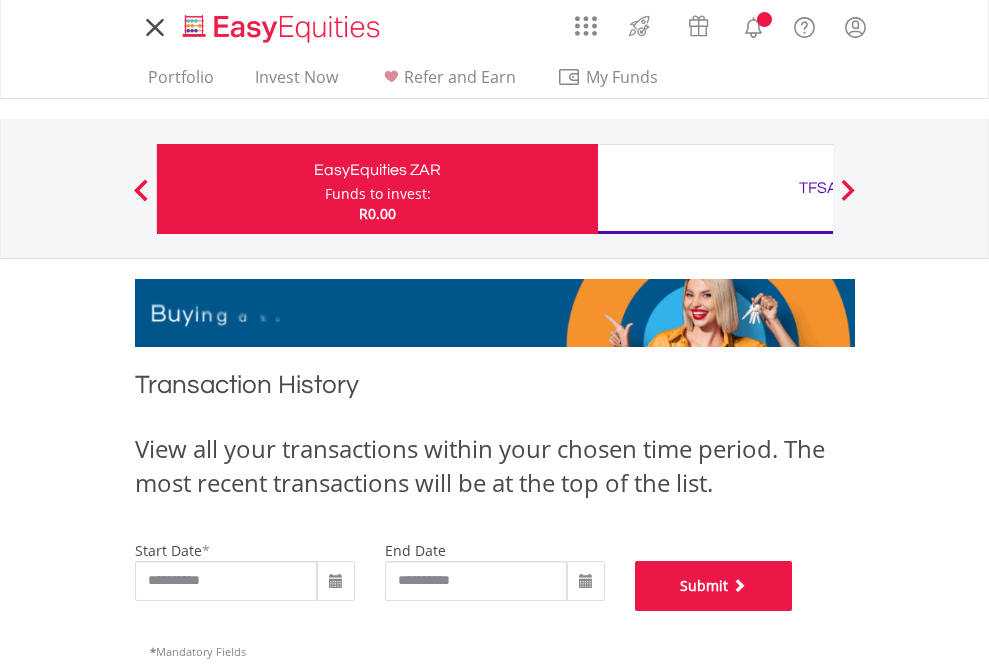 click on "Submit" at bounding box center (714, 586) 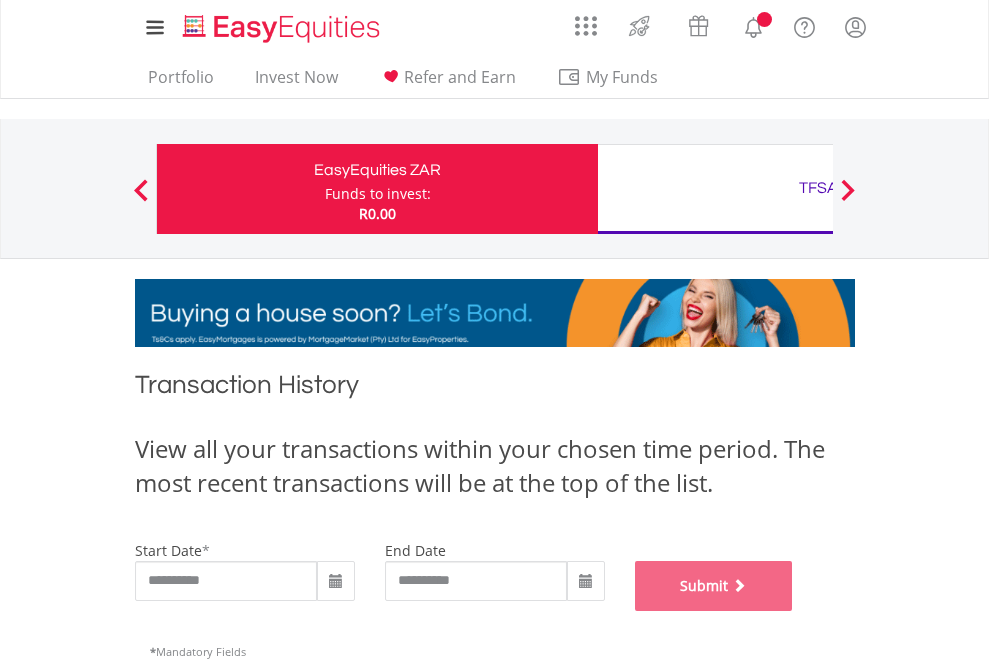 scroll, scrollTop: 811, scrollLeft: 0, axis: vertical 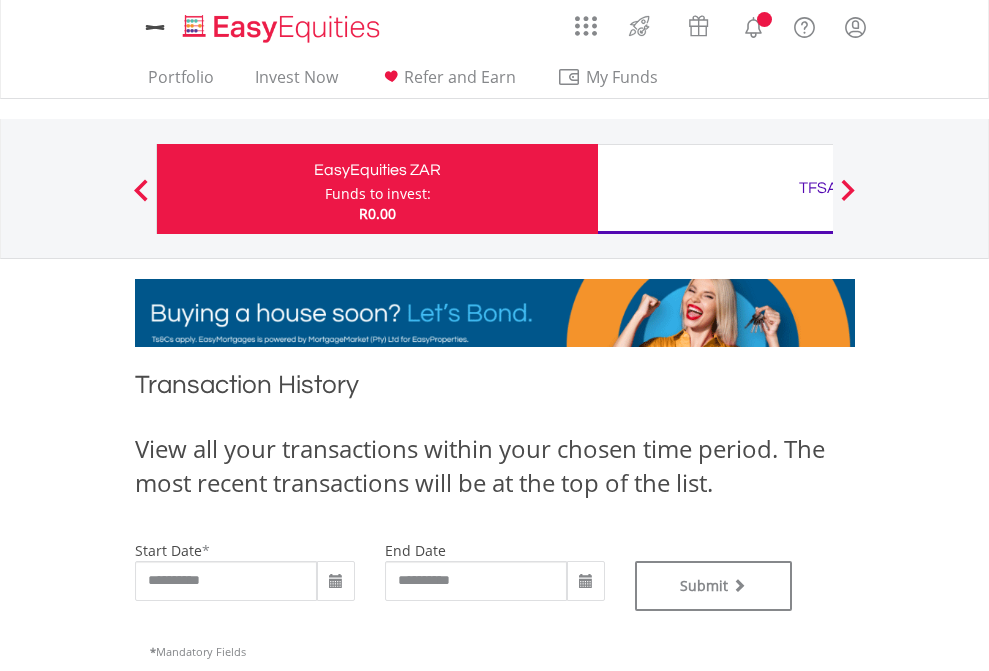 click on "TFSA" at bounding box center [818, 188] 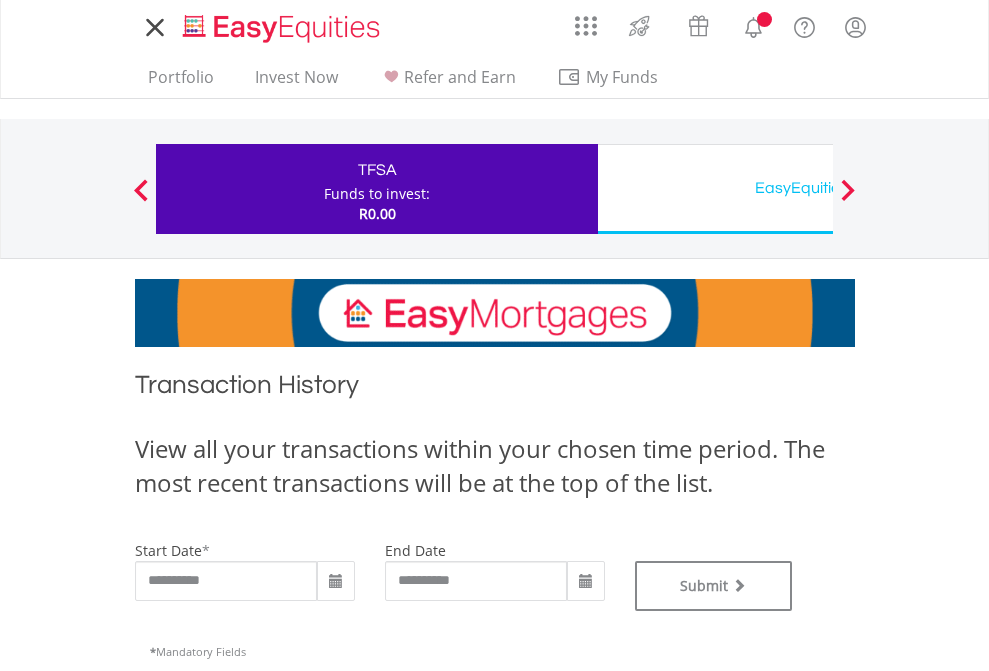scroll, scrollTop: 0, scrollLeft: 0, axis: both 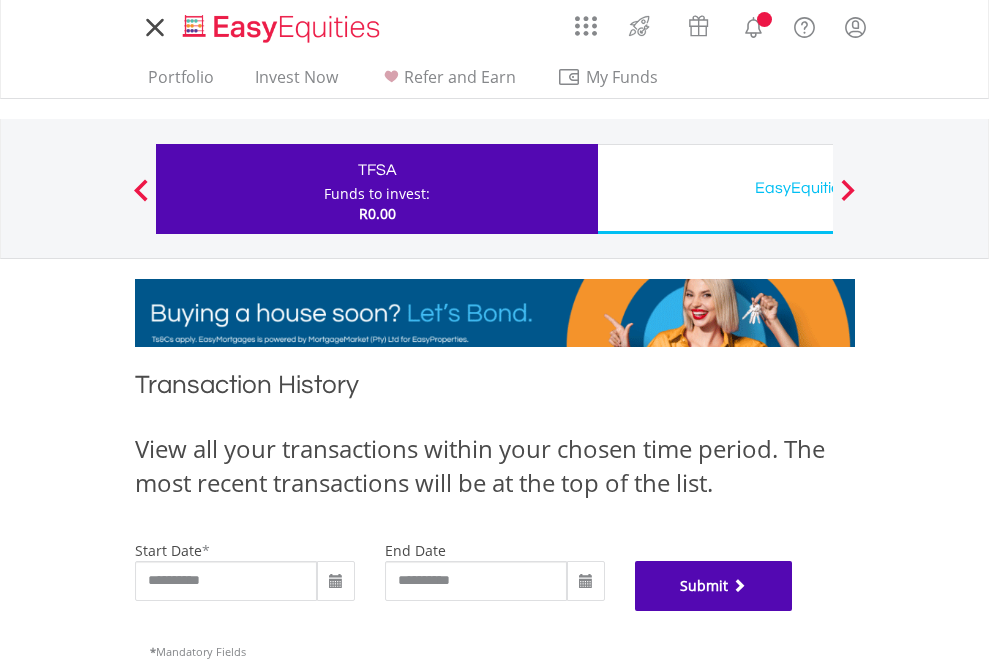 click on "Submit" at bounding box center [714, 586] 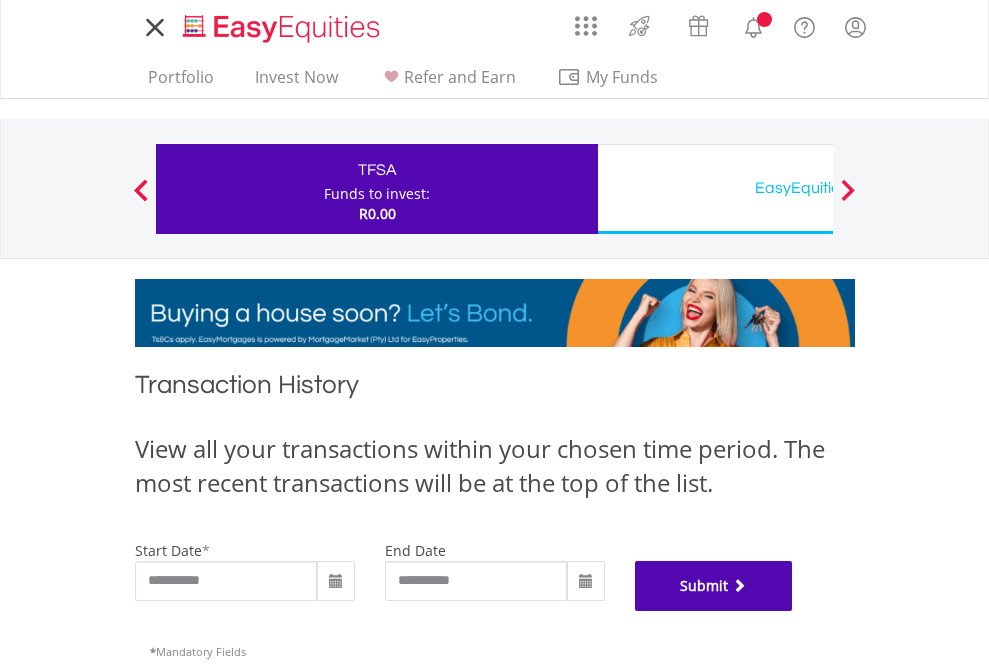 scroll, scrollTop: 811, scrollLeft: 0, axis: vertical 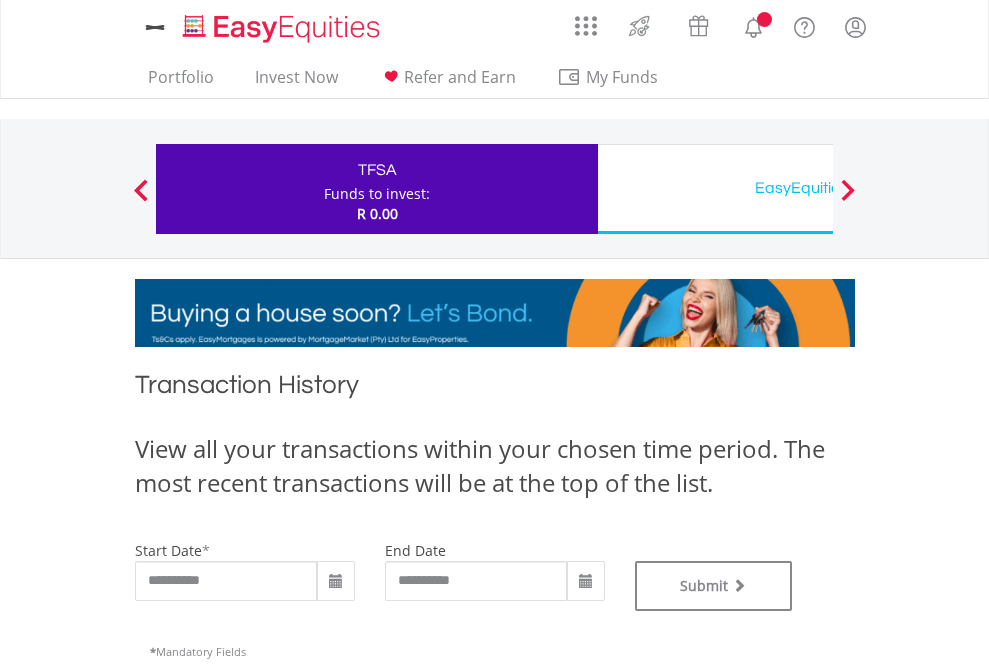 click on "EasyEquities USD" at bounding box center [818, 188] 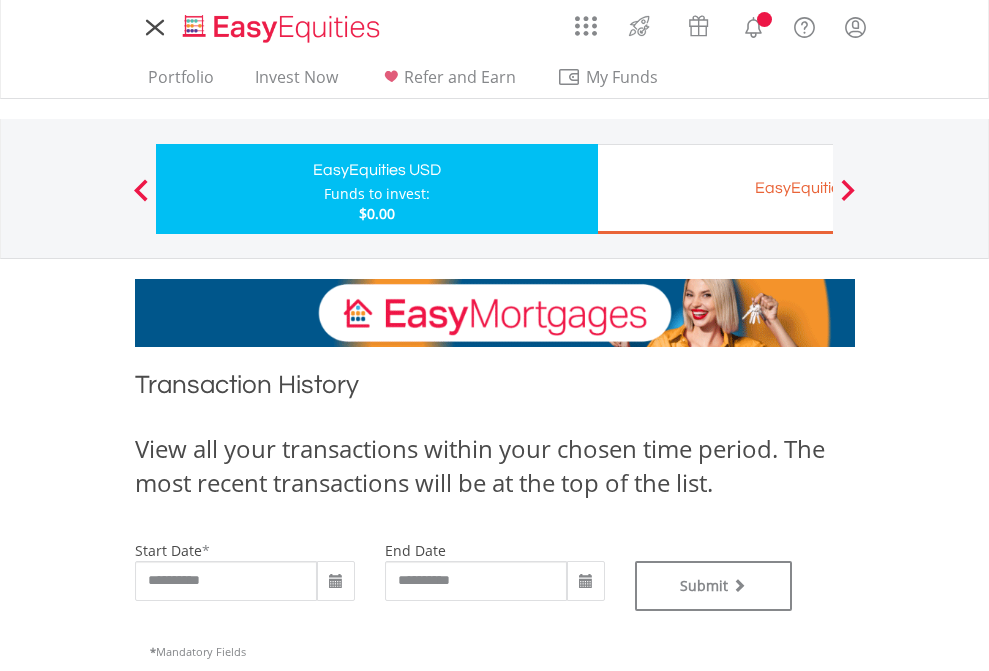 scroll, scrollTop: 0, scrollLeft: 0, axis: both 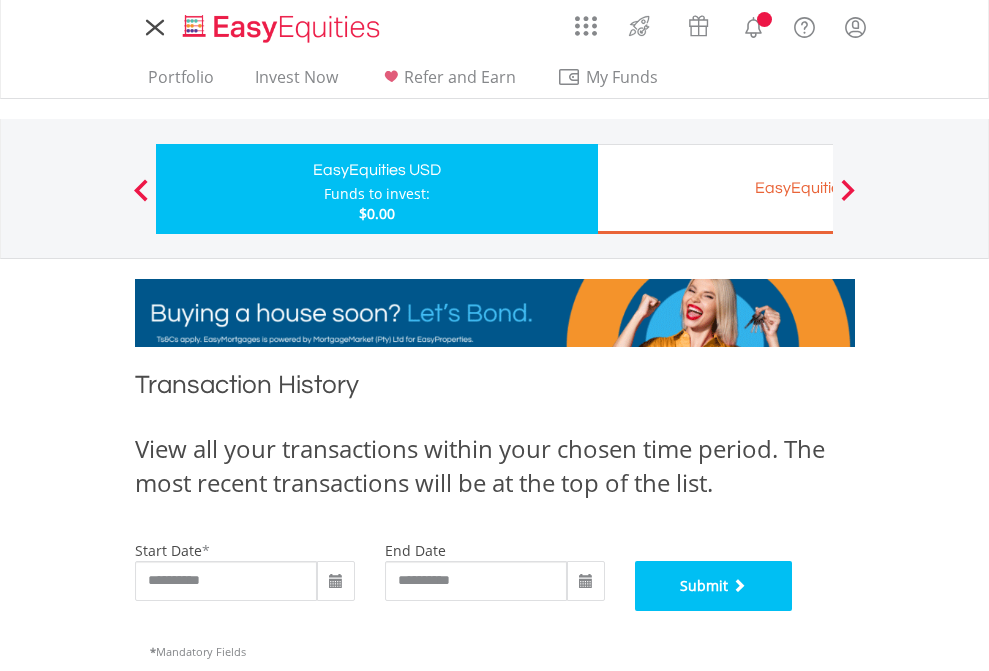 click on "Submit" at bounding box center (714, 586) 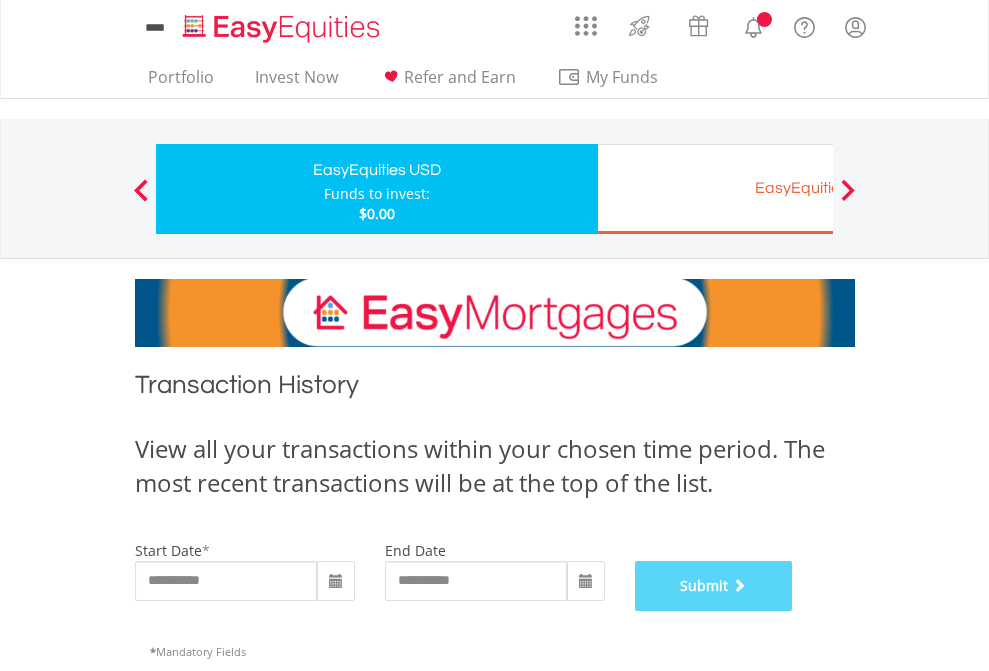 scroll, scrollTop: 811, scrollLeft: 0, axis: vertical 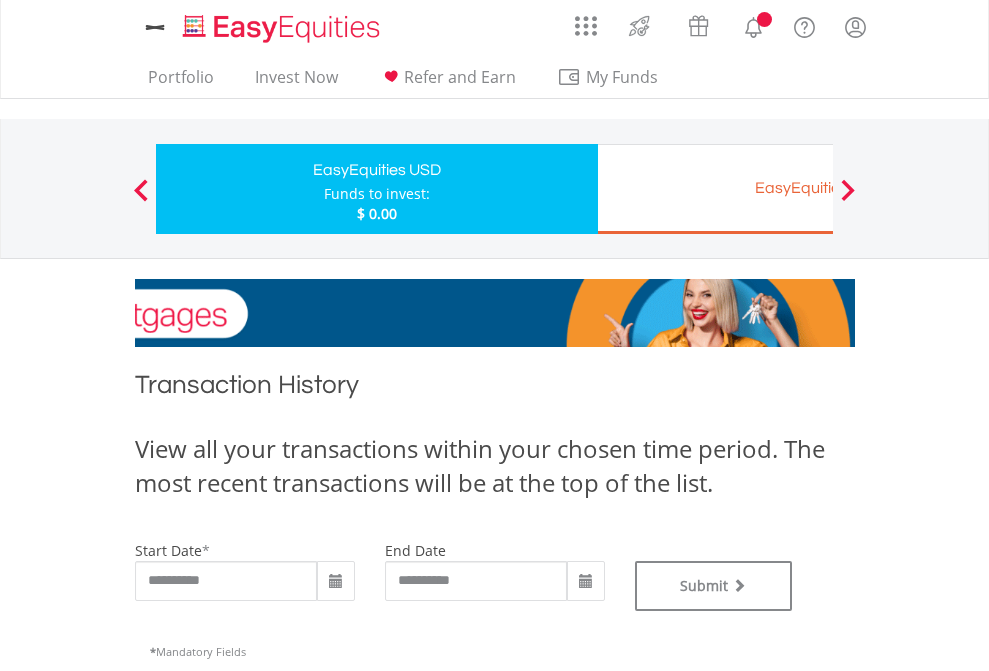click on "EasyEquities EUR" at bounding box center [818, 188] 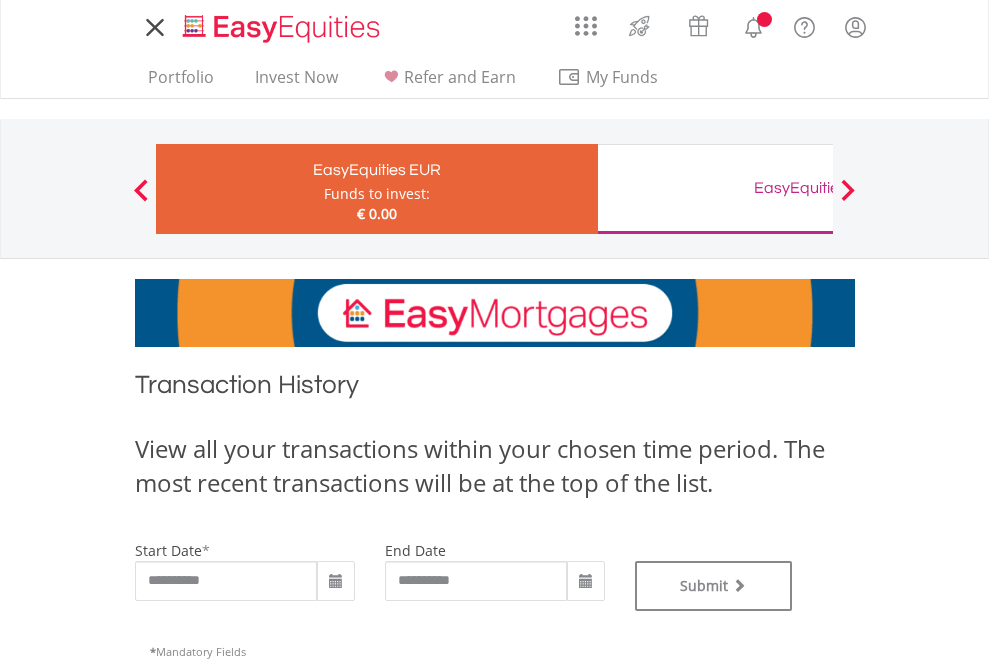 scroll, scrollTop: 0, scrollLeft: 0, axis: both 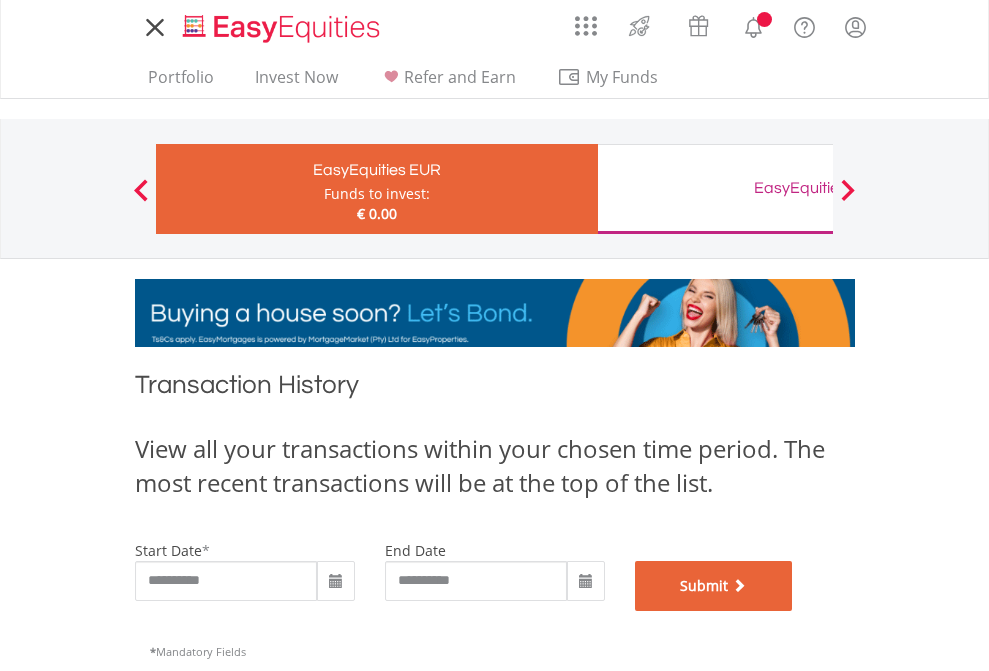 click on "Submit" at bounding box center [714, 586] 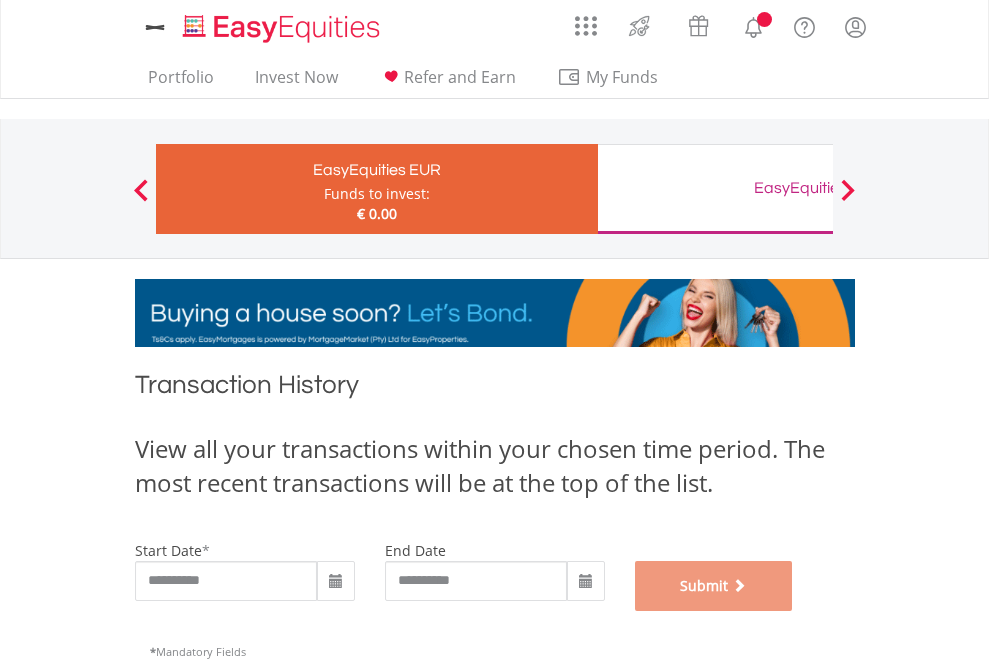 scroll, scrollTop: 811, scrollLeft: 0, axis: vertical 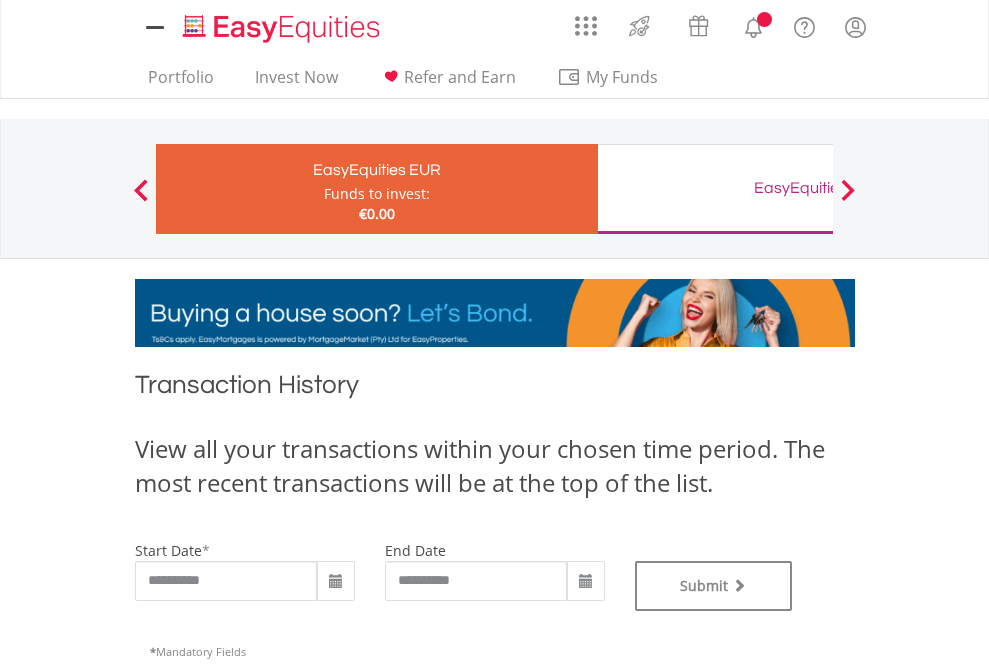 click on "EasyEquities GBP" at bounding box center [818, 188] 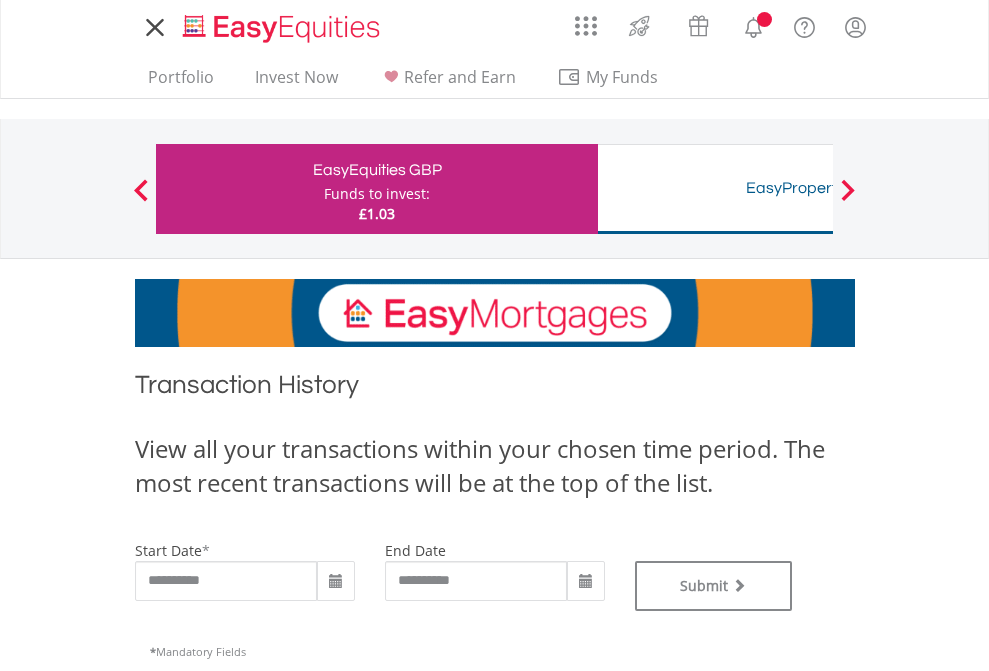 scroll, scrollTop: 0, scrollLeft: 0, axis: both 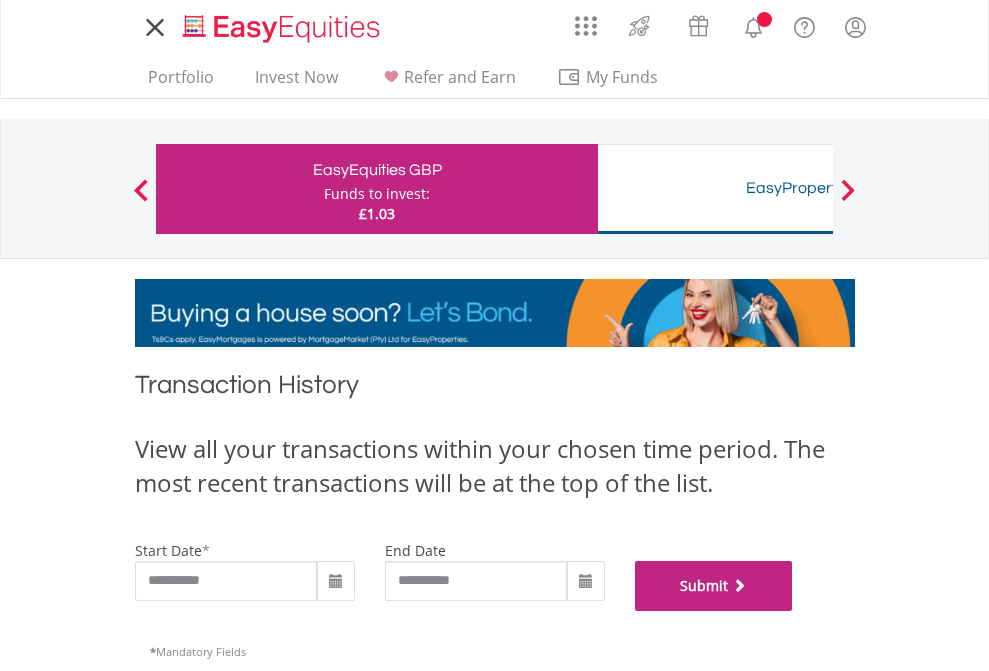click on "Submit" at bounding box center (714, 586) 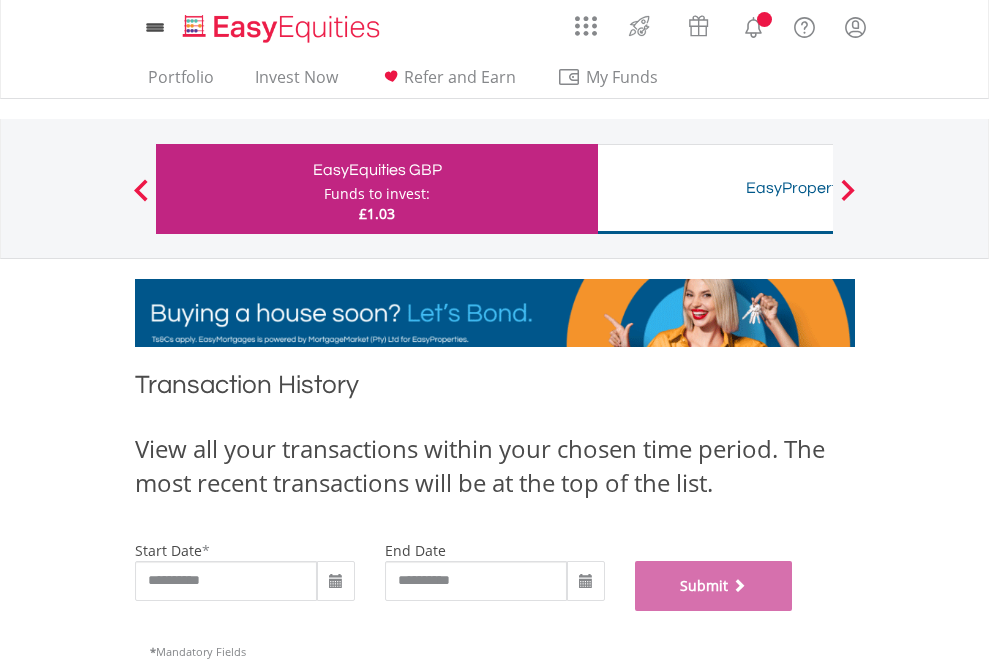 scroll, scrollTop: 811, scrollLeft: 0, axis: vertical 